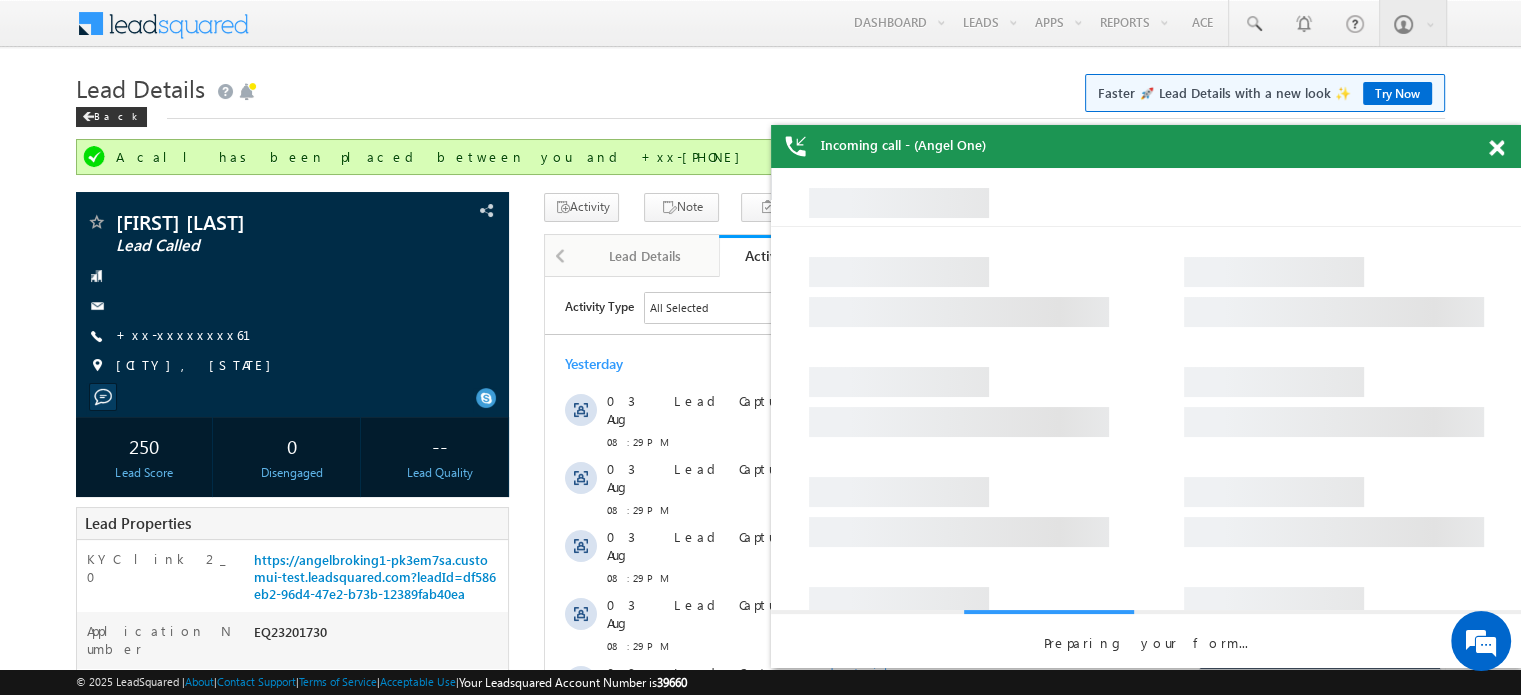 scroll, scrollTop: 0, scrollLeft: 0, axis: both 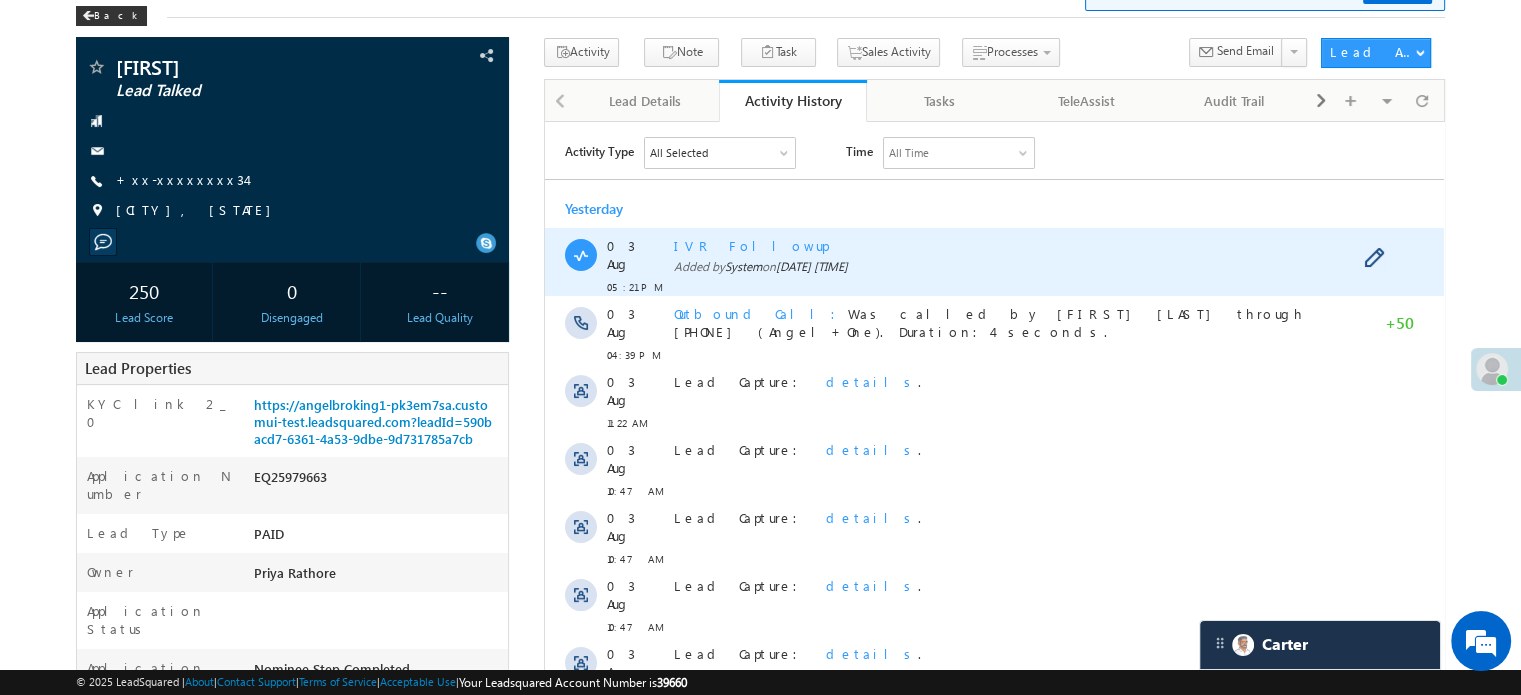 click on "Added by System on [DATE] [TIME]" at bounding box center (1003, 266) 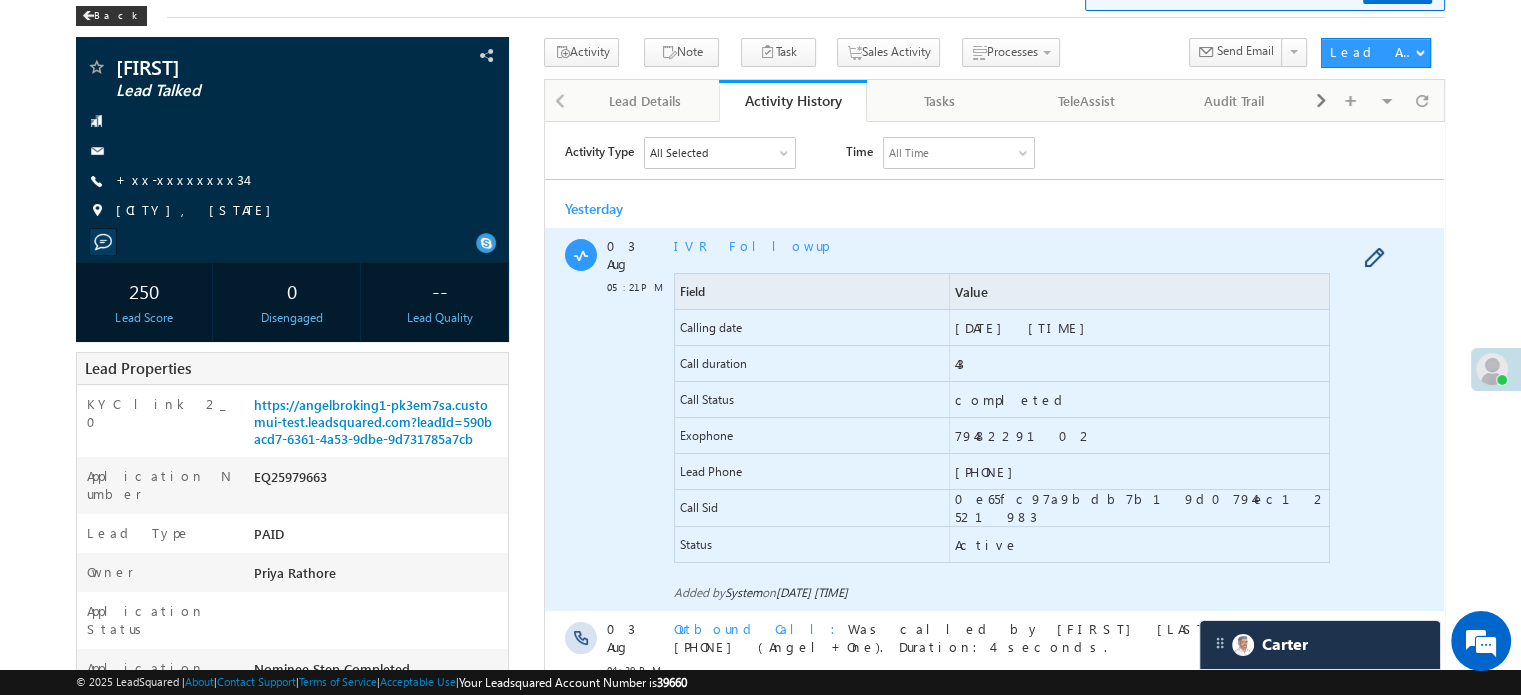 click on "IVR Followup" at bounding box center (751, 244) 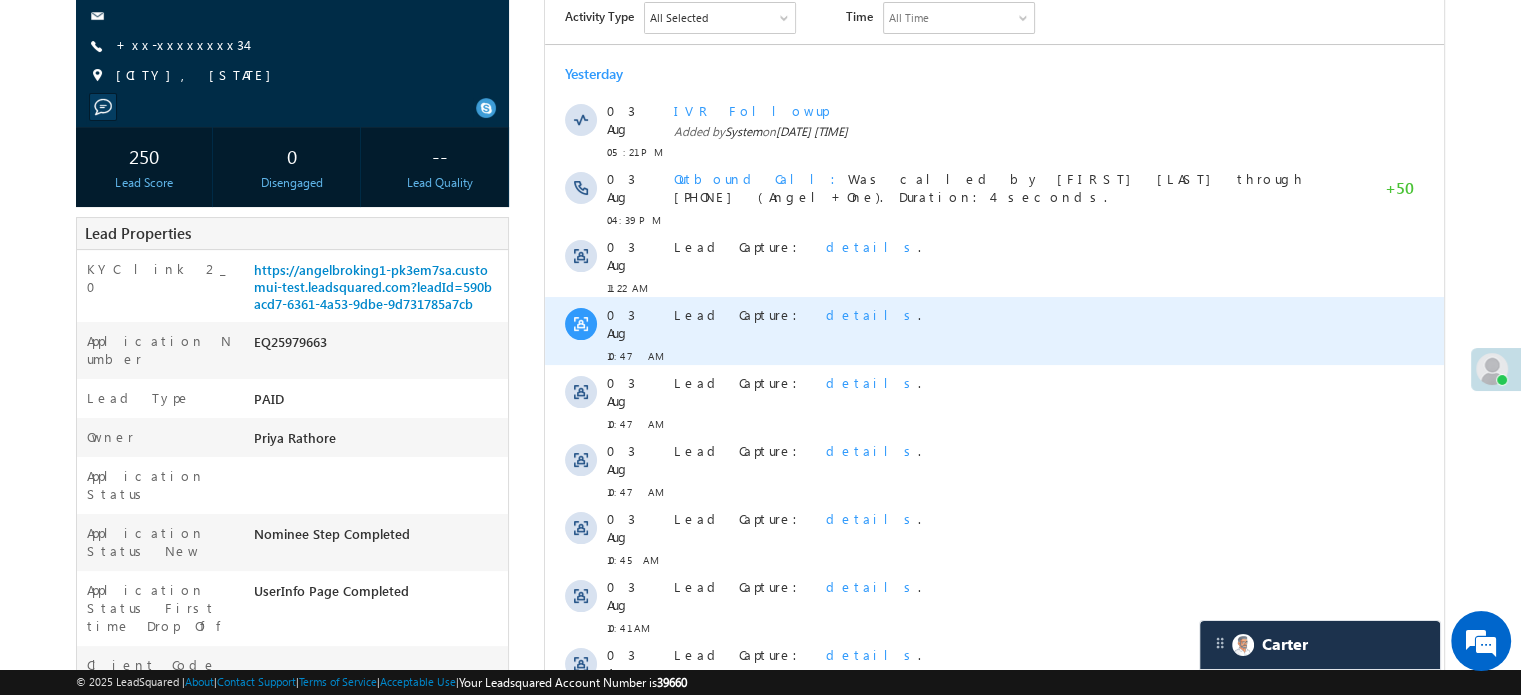 scroll, scrollTop: 201, scrollLeft: 0, axis: vertical 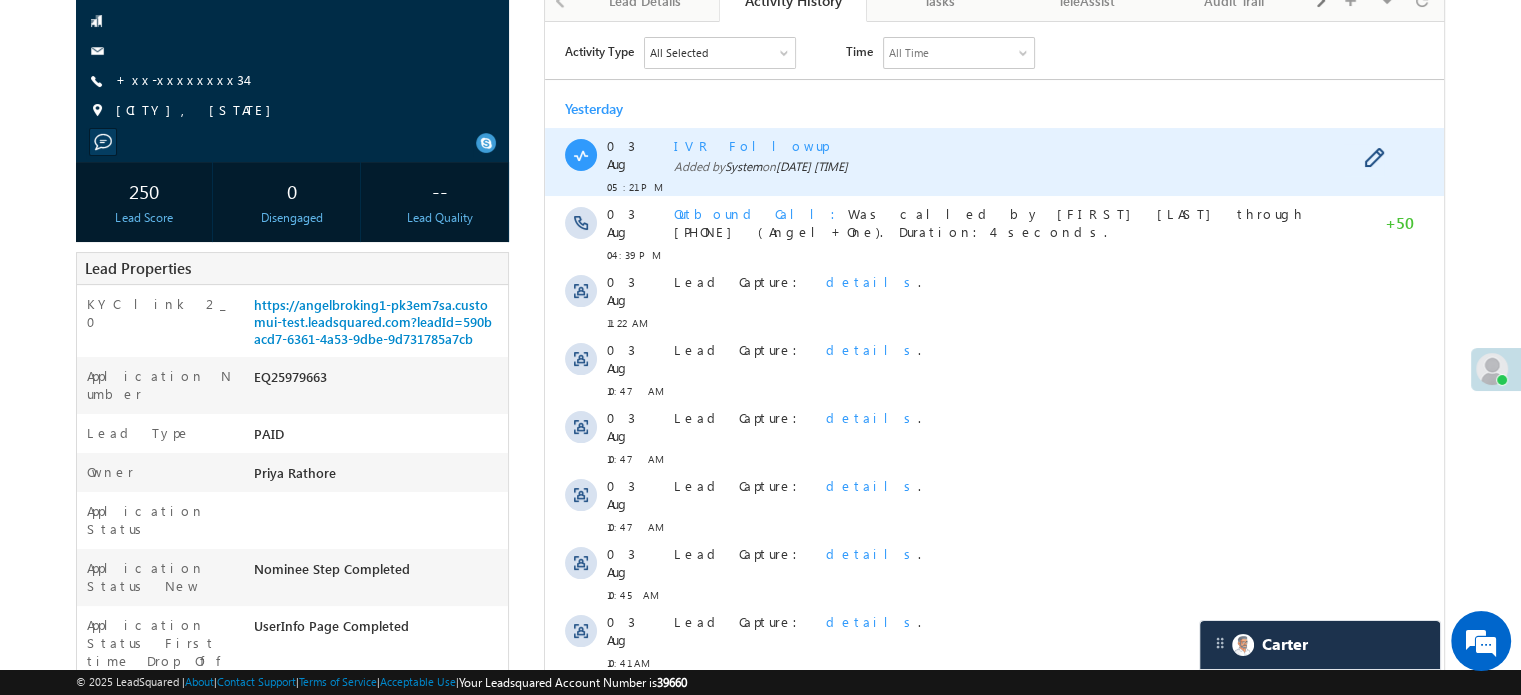click on "IVR Followup" at bounding box center [751, 144] 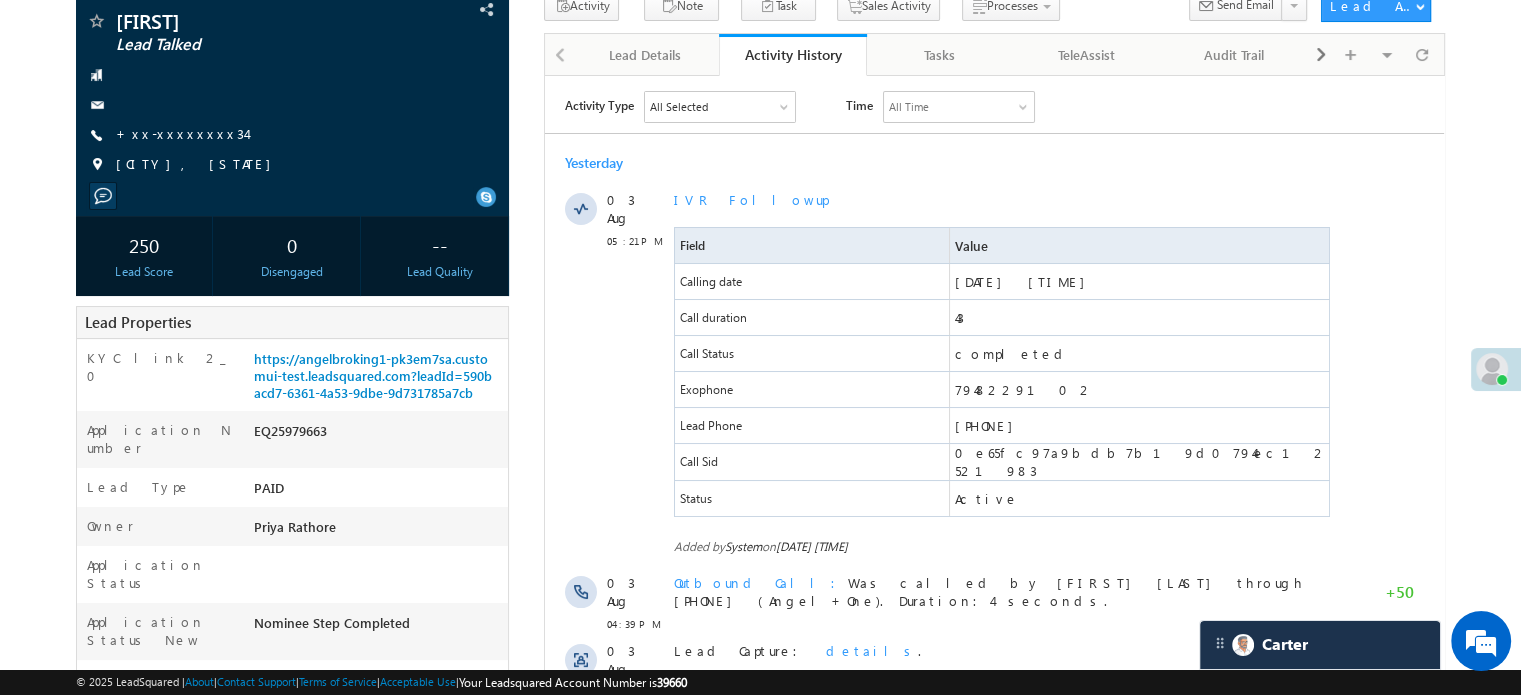 scroll, scrollTop: 200, scrollLeft: 0, axis: vertical 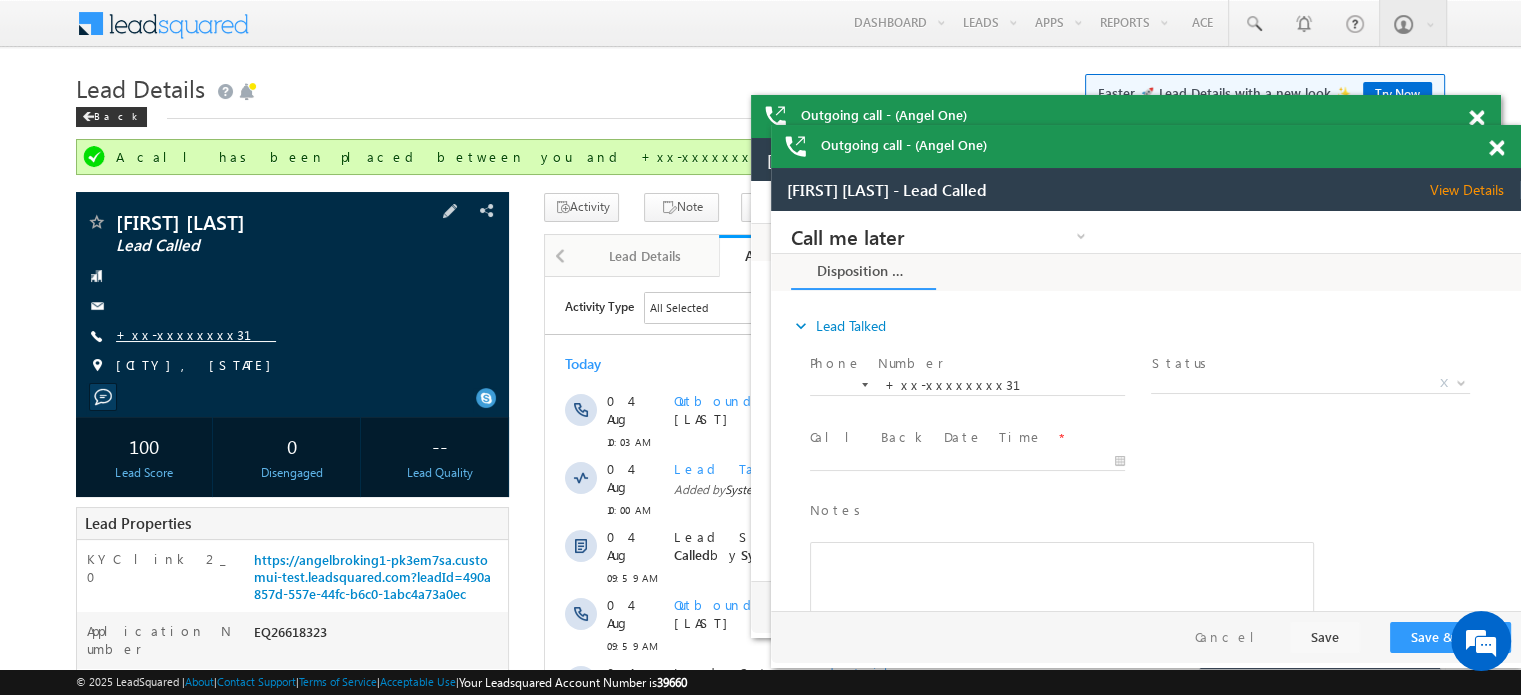 click on "+xx-xxxxxxxx31" at bounding box center [196, 334] 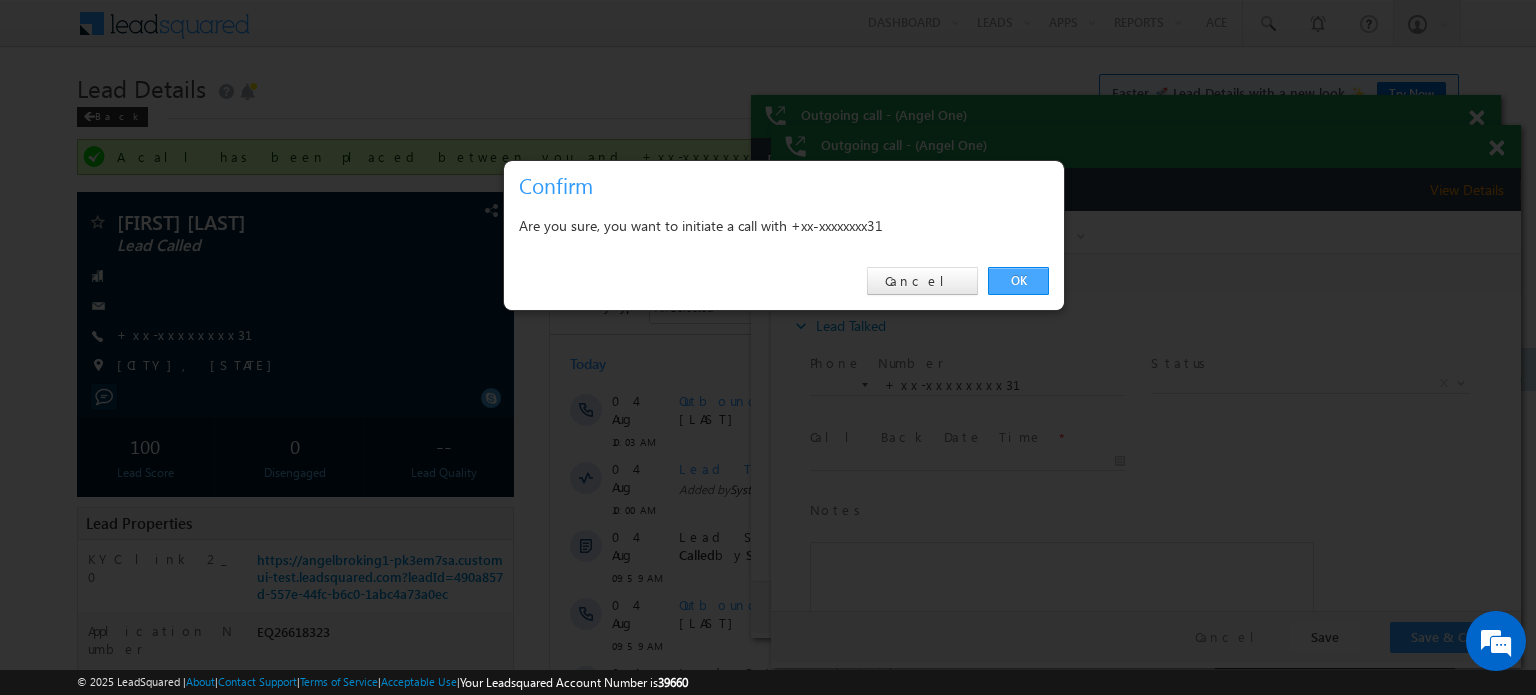 drag, startPoint x: 1028, startPoint y: 253, endPoint x: 1028, endPoint y: 276, distance: 23 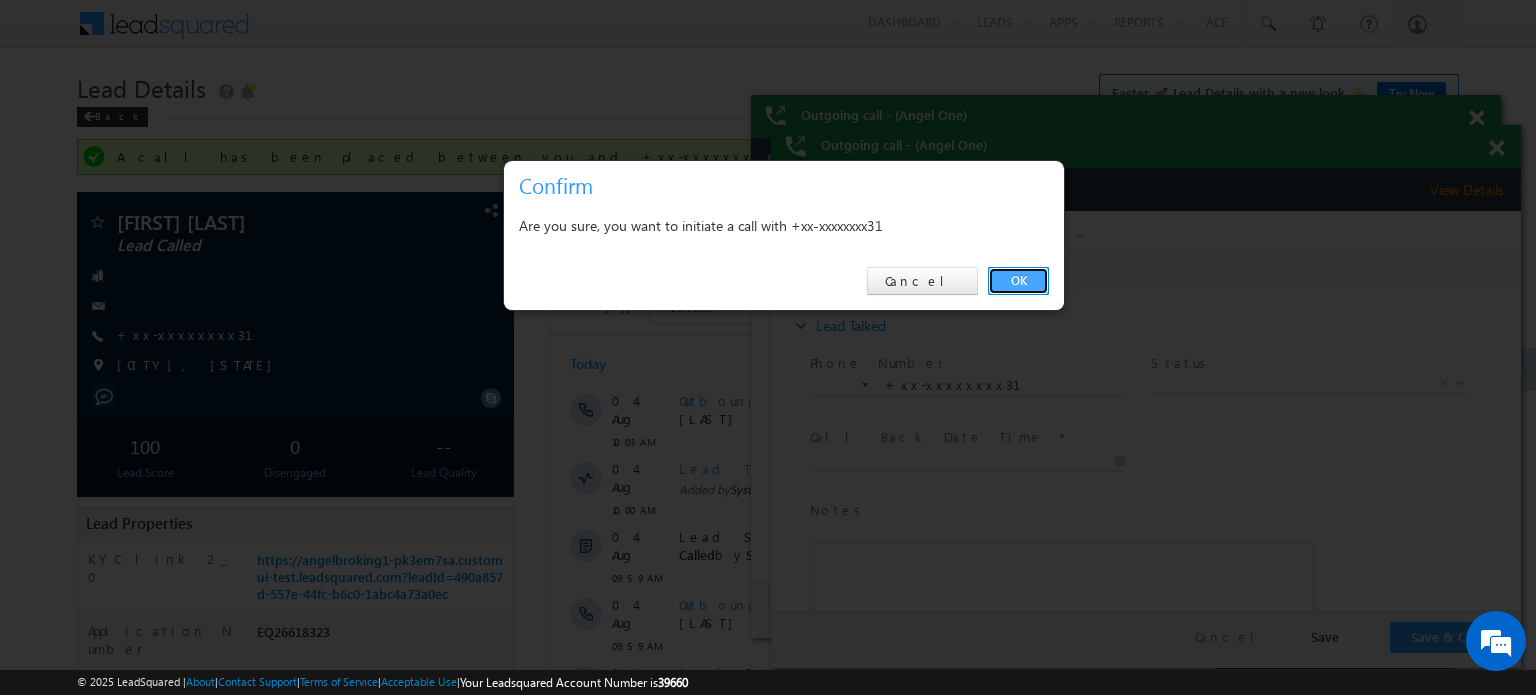 click on "OK" at bounding box center (1018, 281) 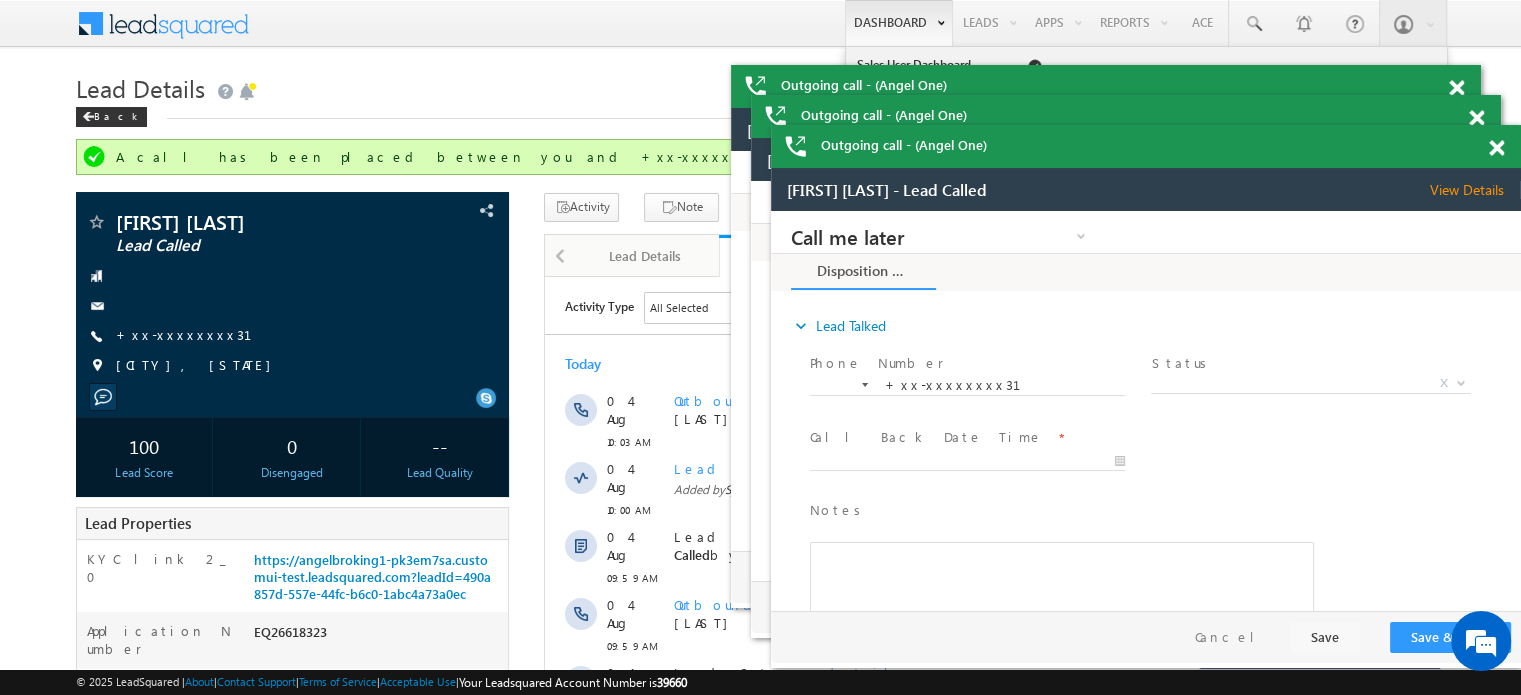 scroll, scrollTop: 0, scrollLeft: 0, axis: both 